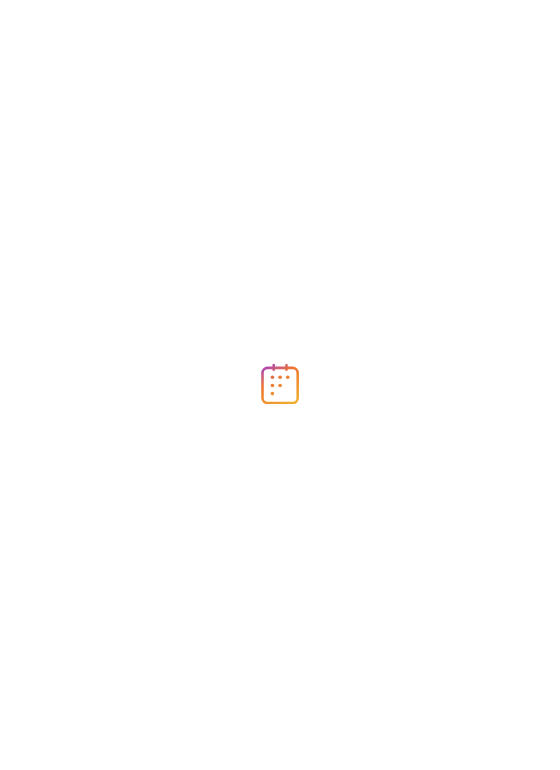 scroll, scrollTop: 0, scrollLeft: 0, axis: both 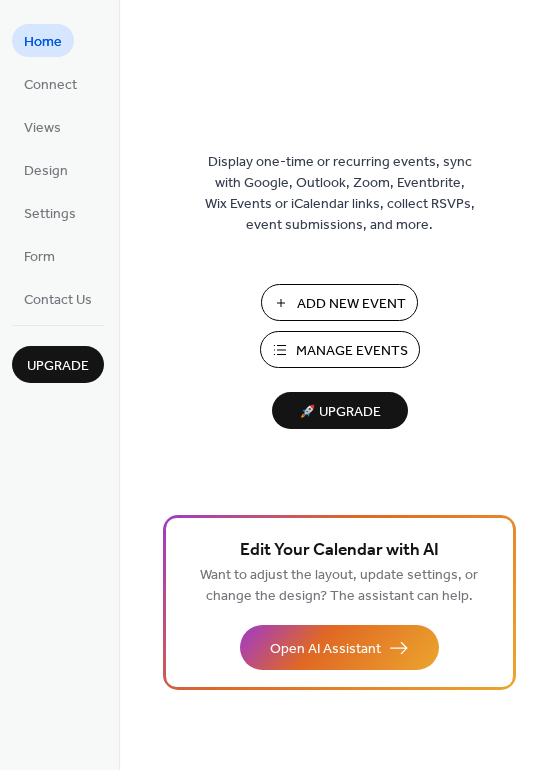 click on "Manage Events" at bounding box center [352, 351] 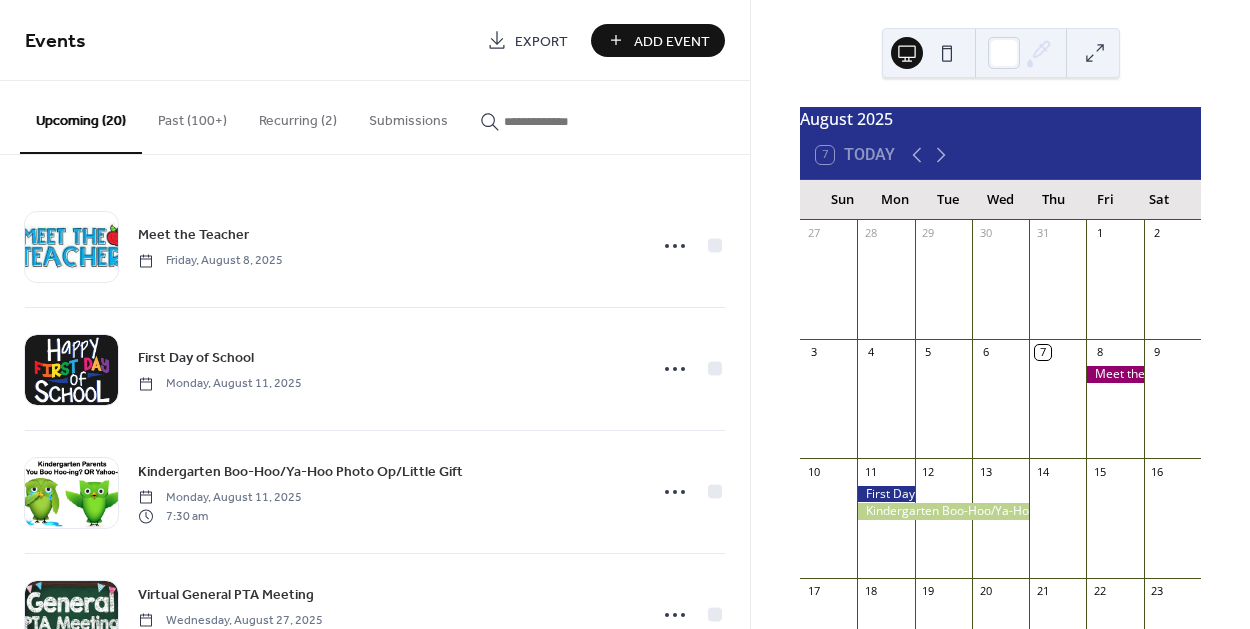 scroll, scrollTop: 0, scrollLeft: 0, axis: both 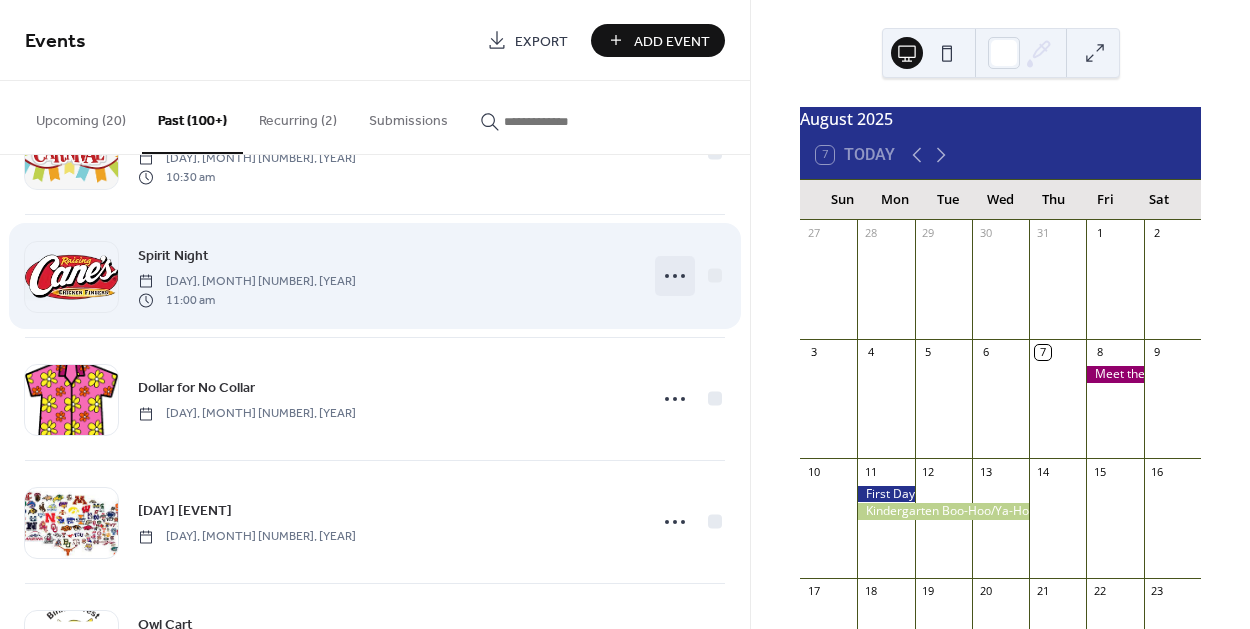 click 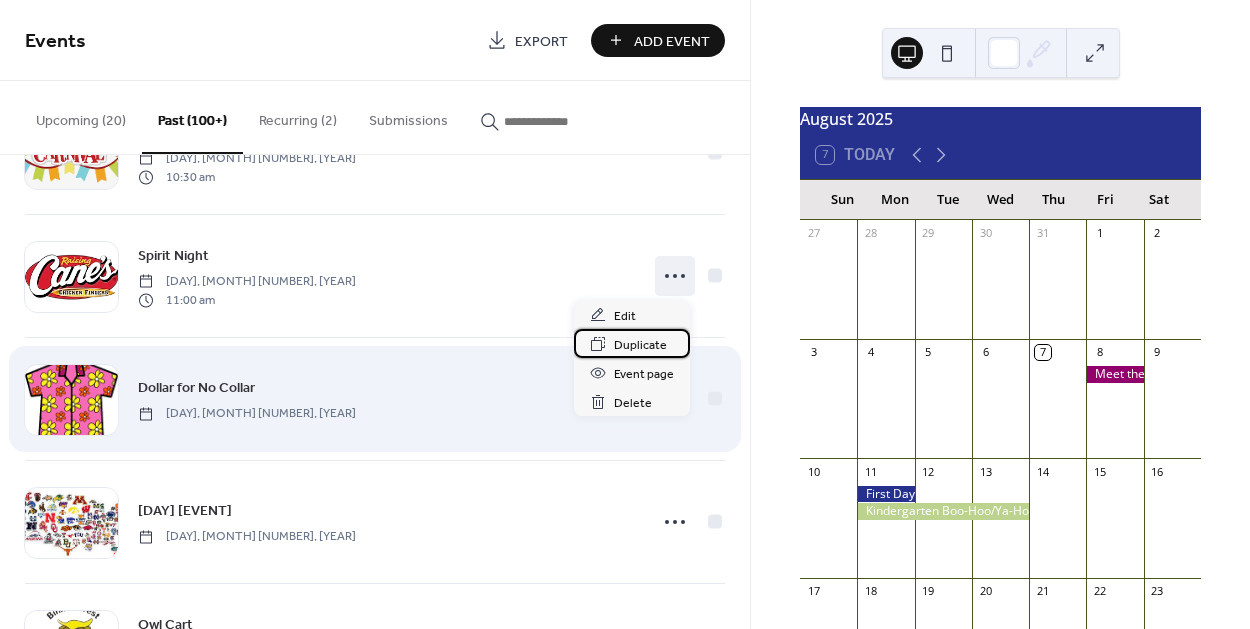 click on "Duplicate" at bounding box center (640, 345) 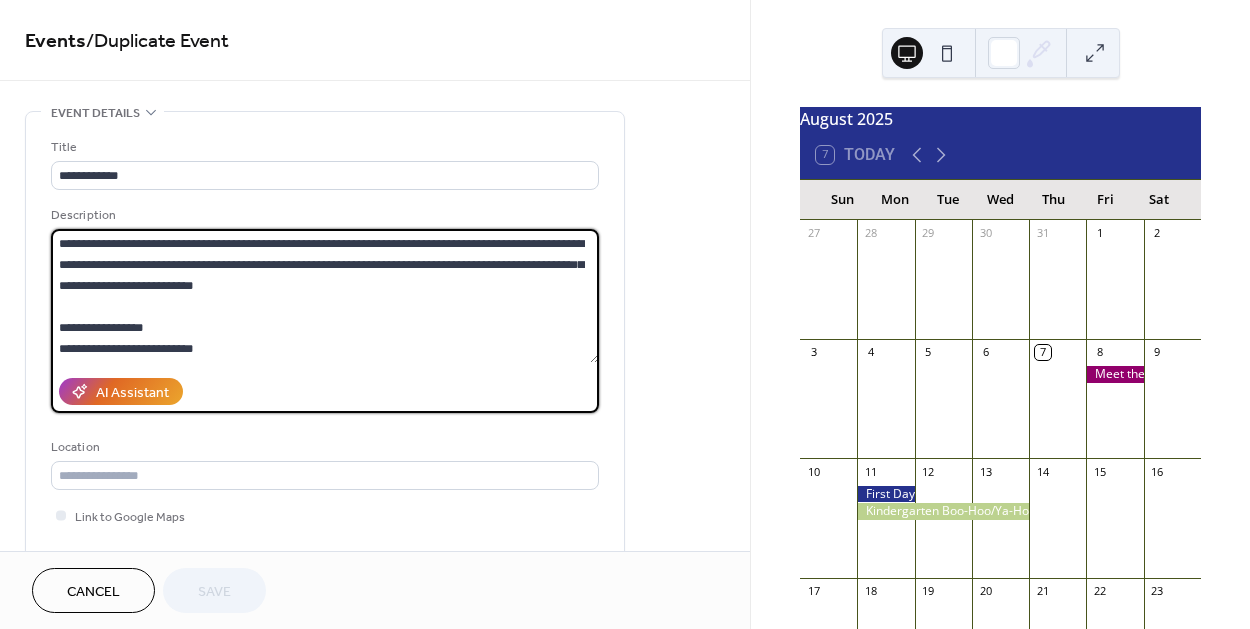 drag, startPoint x: 219, startPoint y: 244, endPoint x: 144, endPoint y: 247, distance: 75.059975 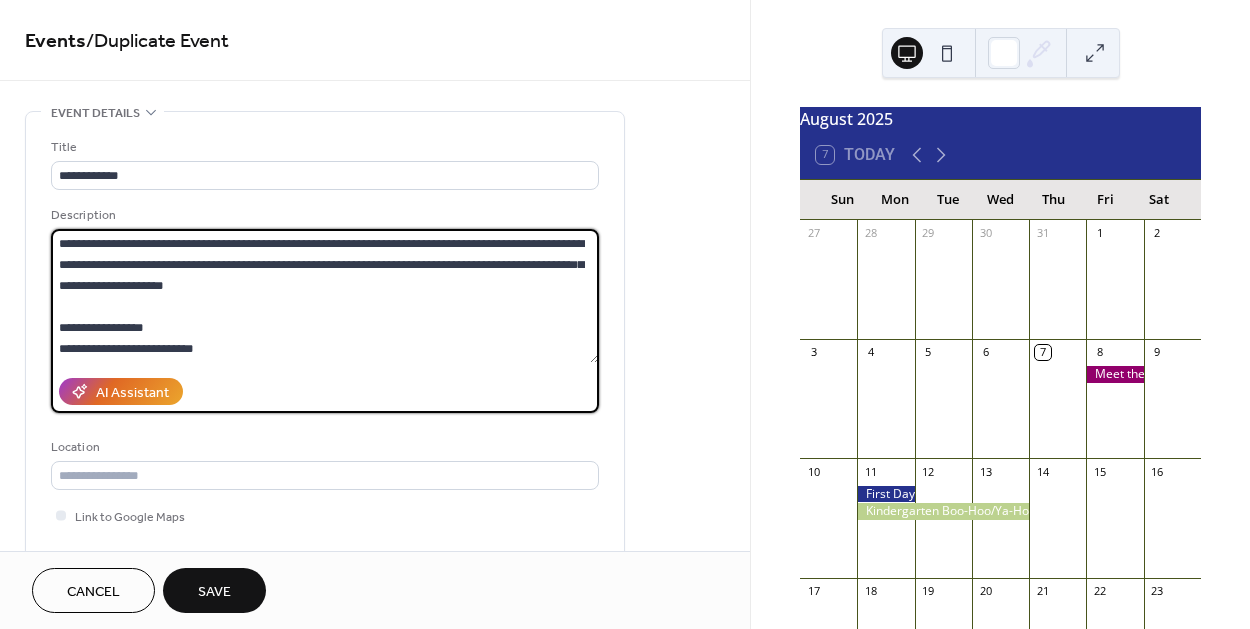 drag, startPoint x: 306, startPoint y: 261, endPoint x: 257, endPoint y: 270, distance: 49.819675 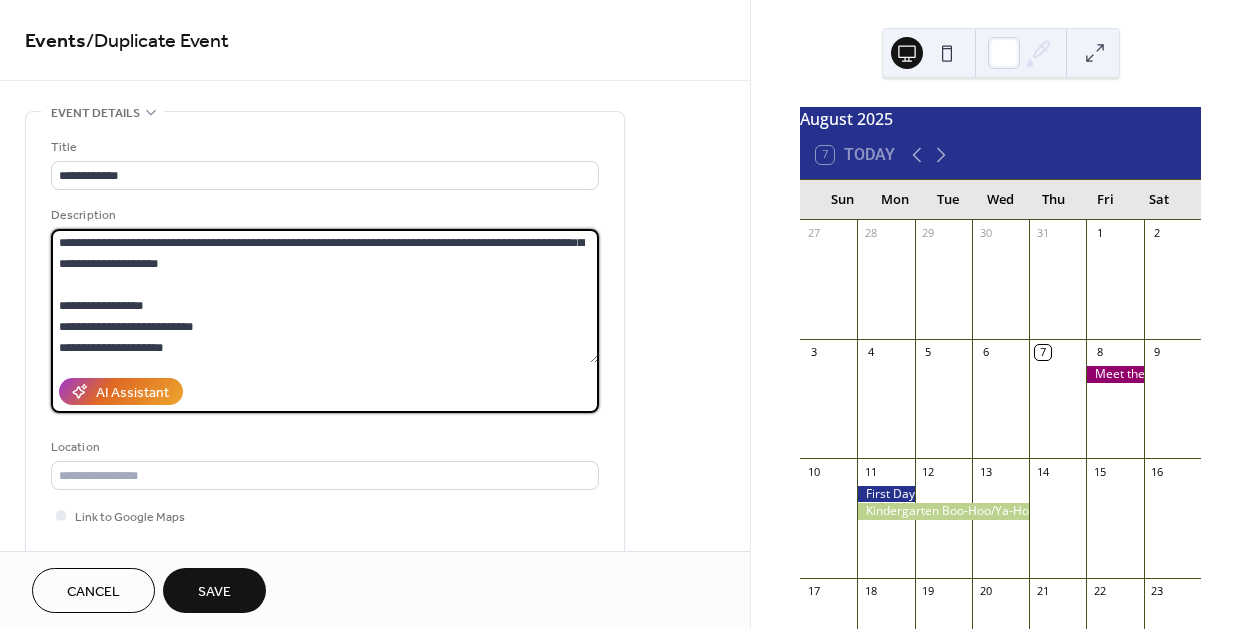 scroll, scrollTop: 40, scrollLeft: 0, axis: vertical 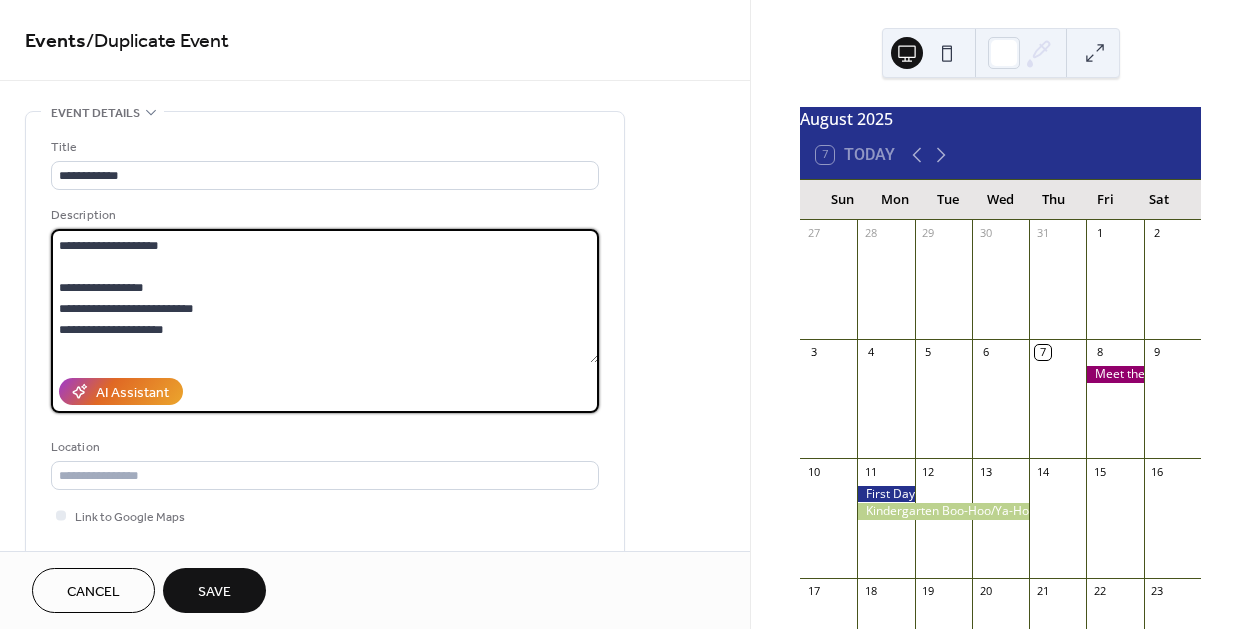 drag, startPoint x: 160, startPoint y: 328, endPoint x: 57, endPoint y: 291, distance: 109.444046 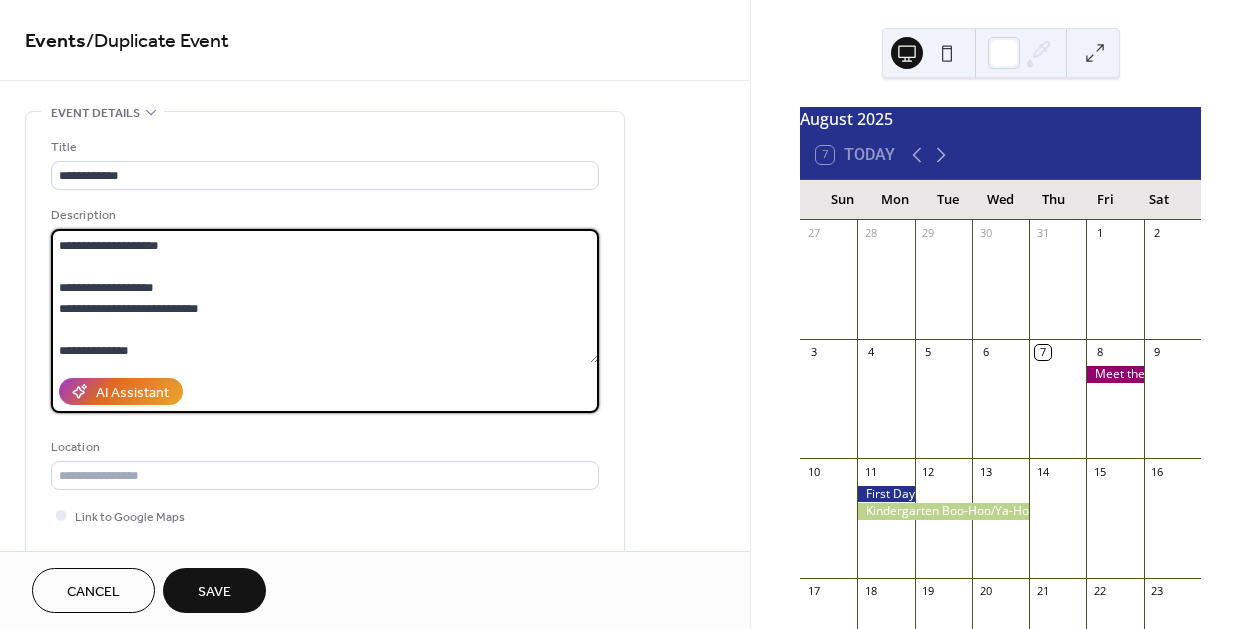 click on "**********" at bounding box center [325, 296] 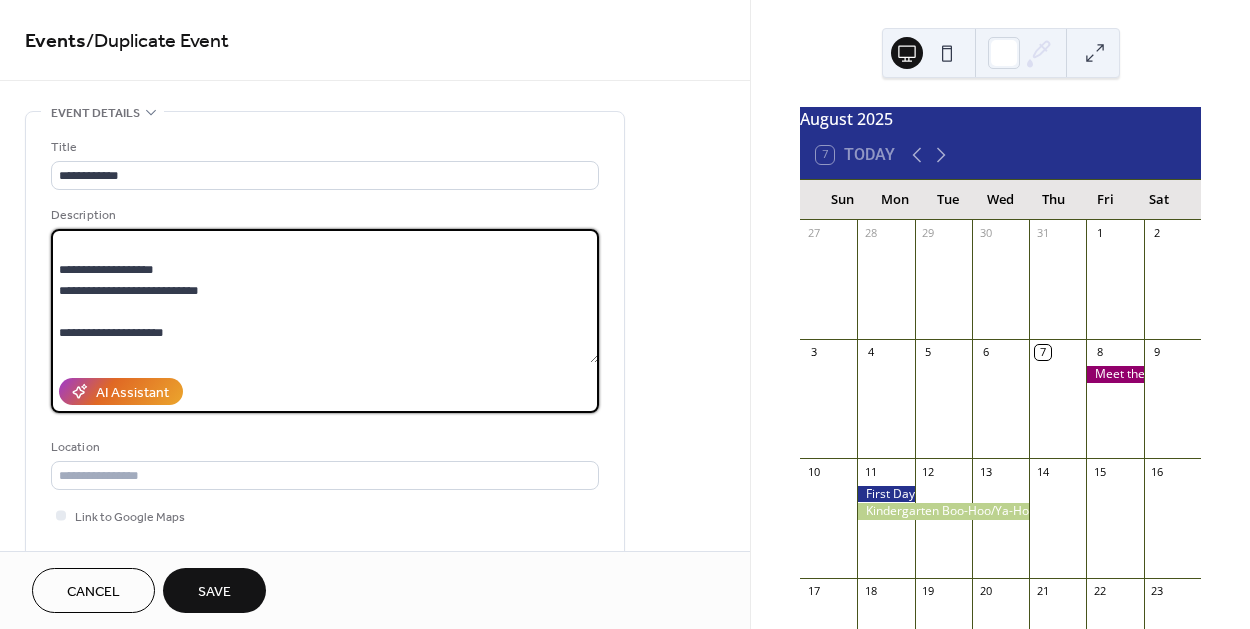 scroll, scrollTop: 84, scrollLeft: 0, axis: vertical 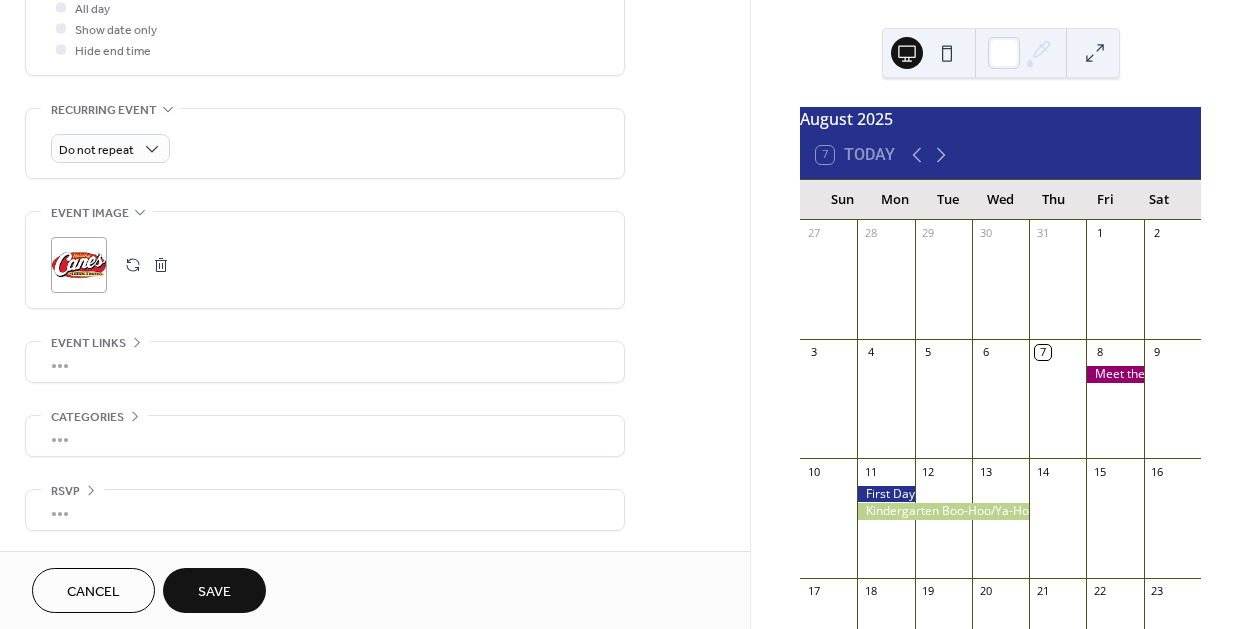 type on "**********" 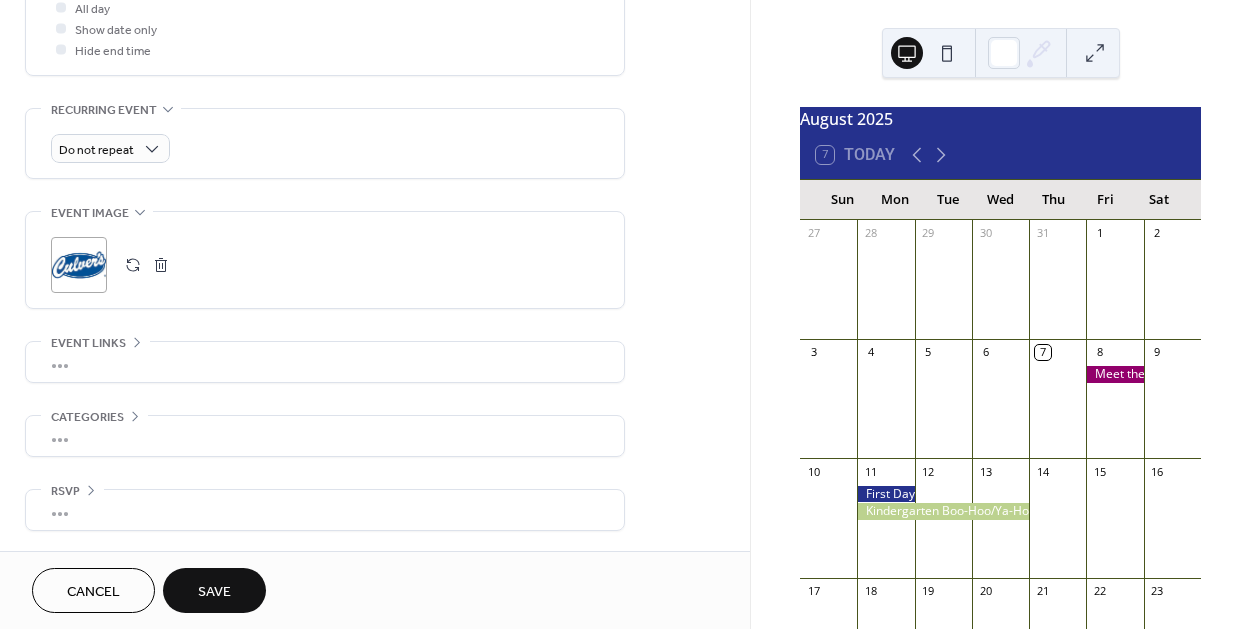 click on "Save" at bounding box center (214, 592) 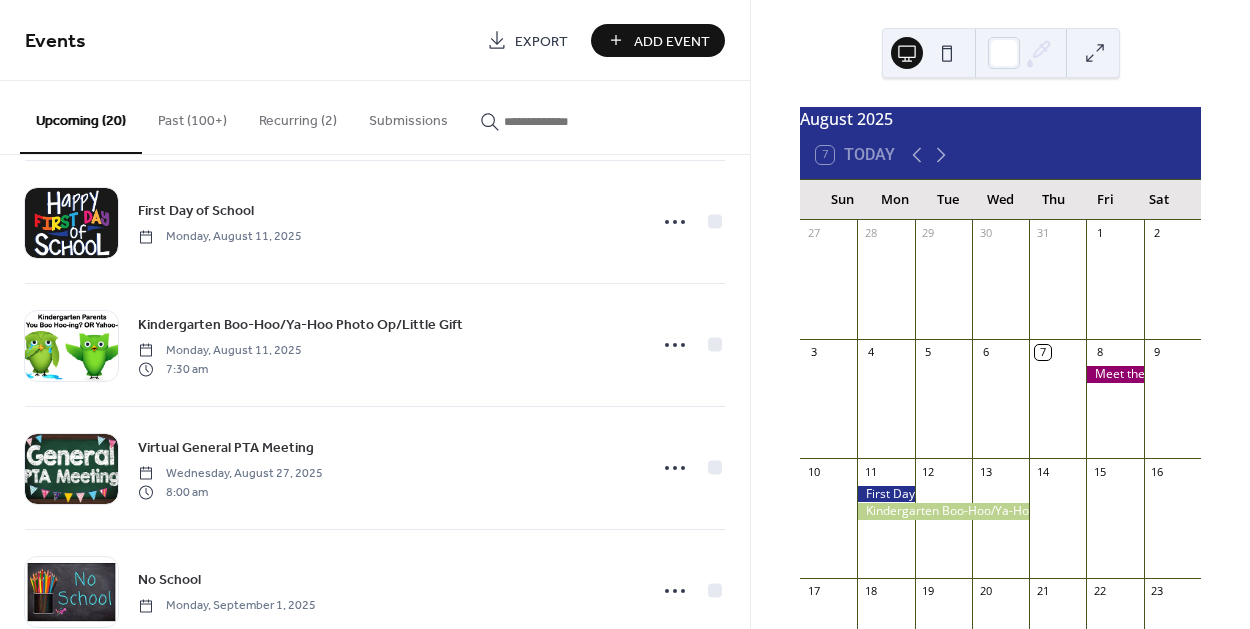 scroll, scrollTop: 0, scrollLeft: 0, axis: both 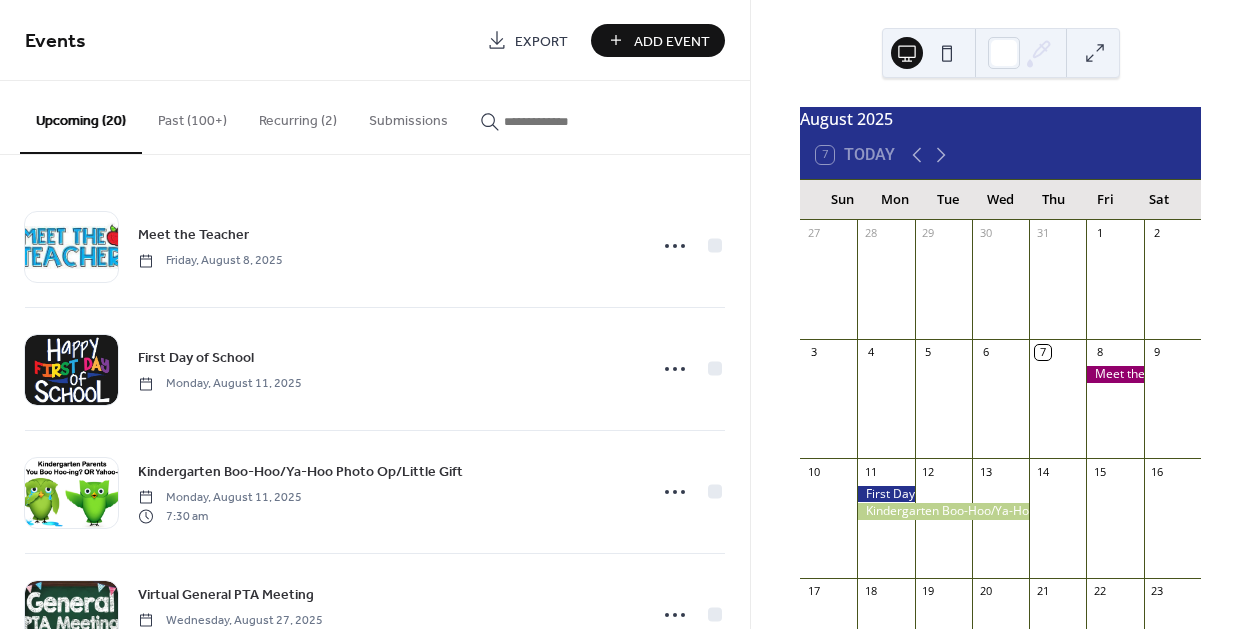 click on "Past (100+)" at bounding box center (192, 116) 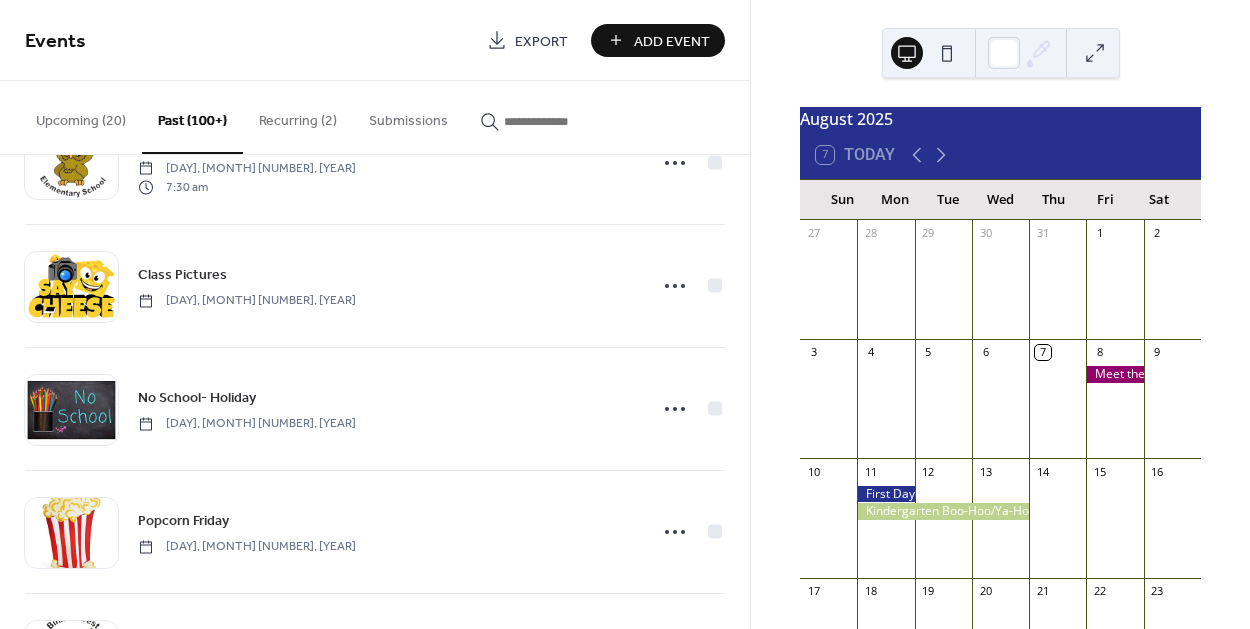 scroll, scrollTop: 347, scrollLeft: 0, axis: vertical 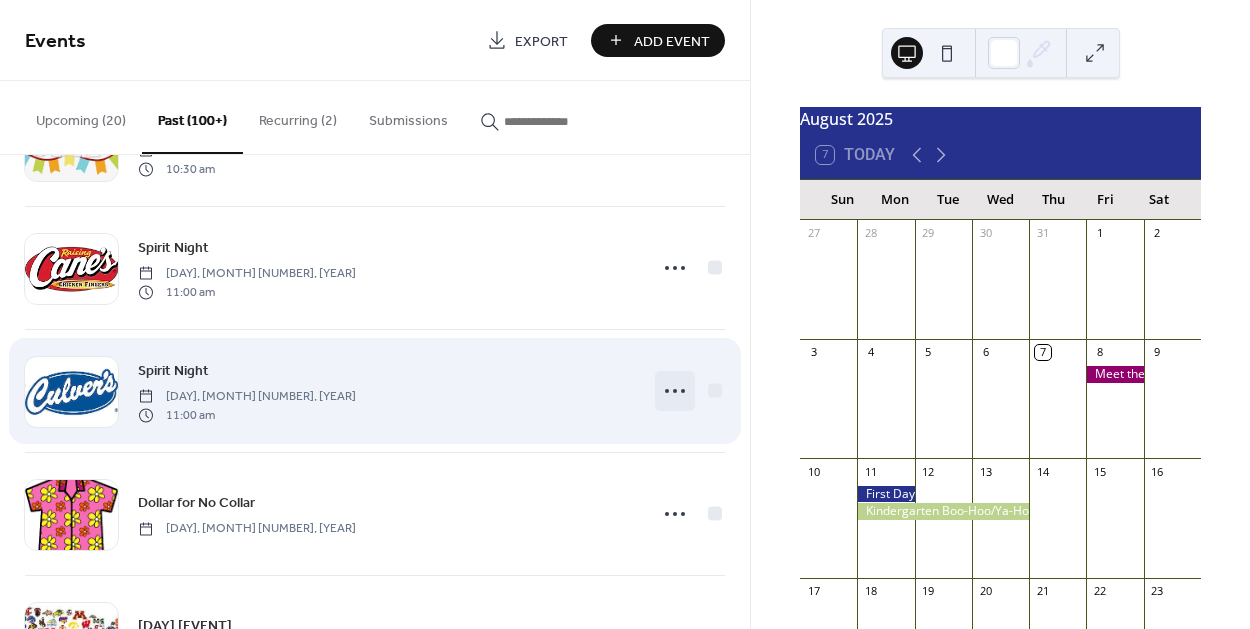 click 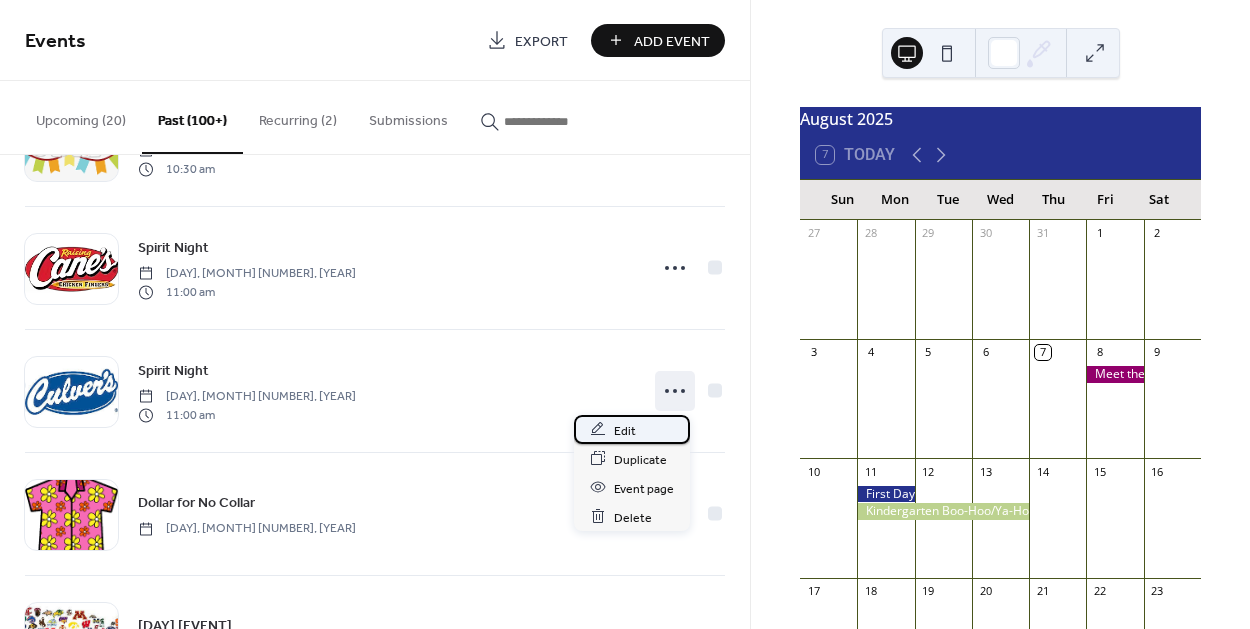 click on "Edit" at bounding box center [625, 430] 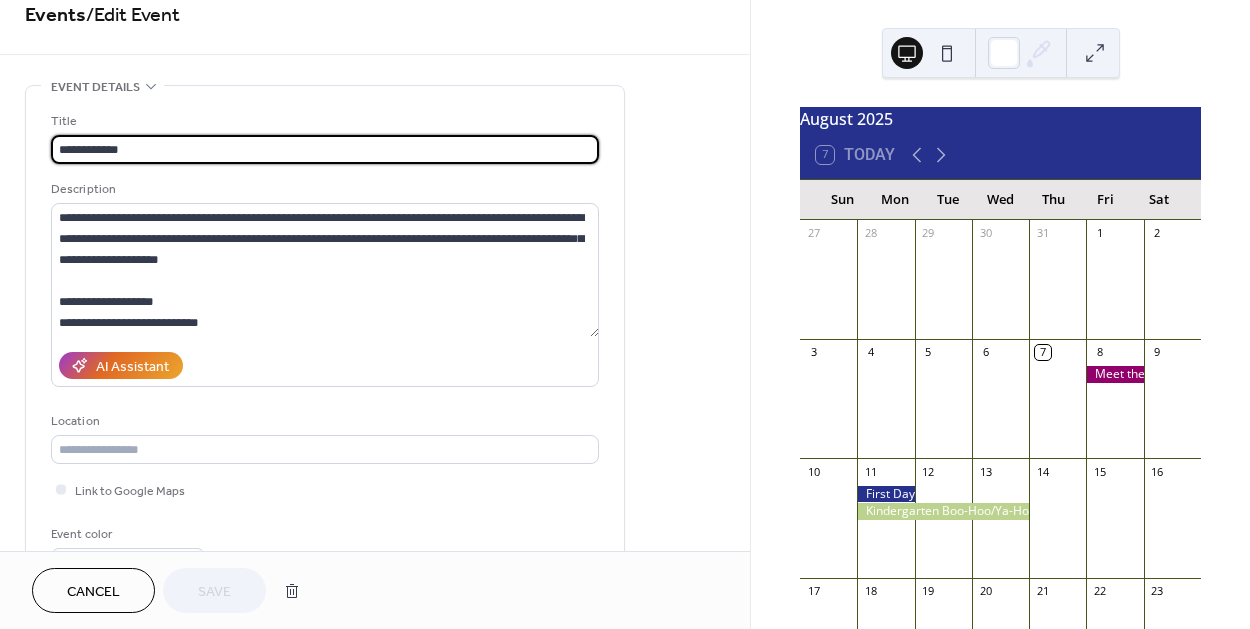 scroll, scrollTop: 0, scrollLeft: 0, axis: both 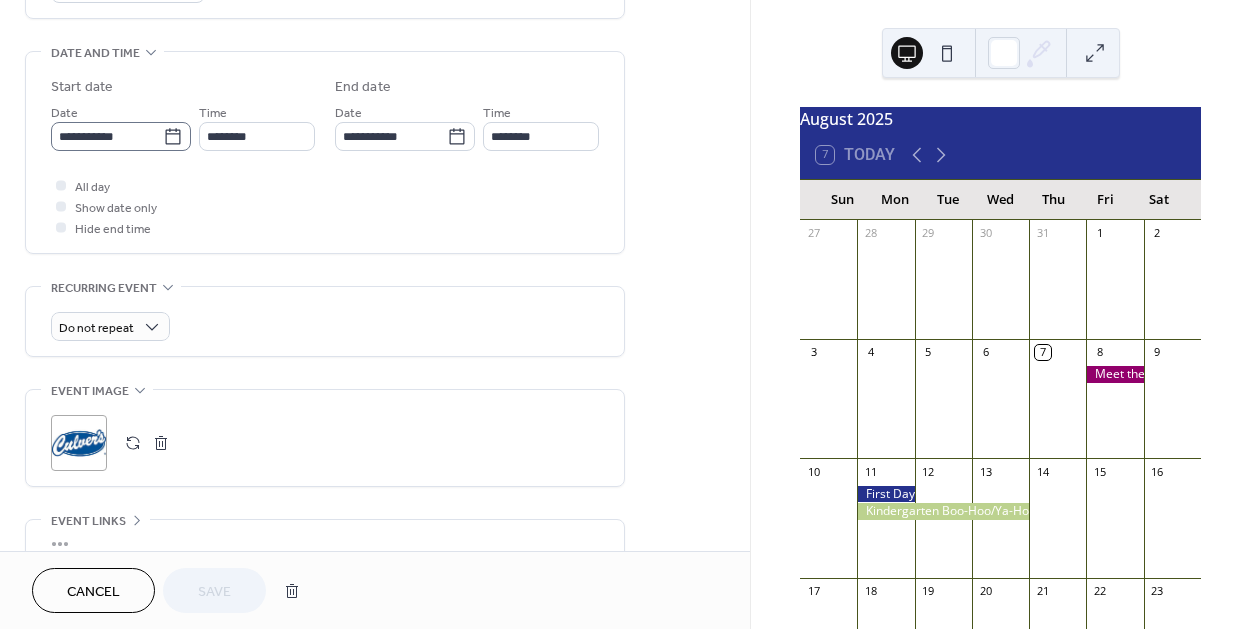 click 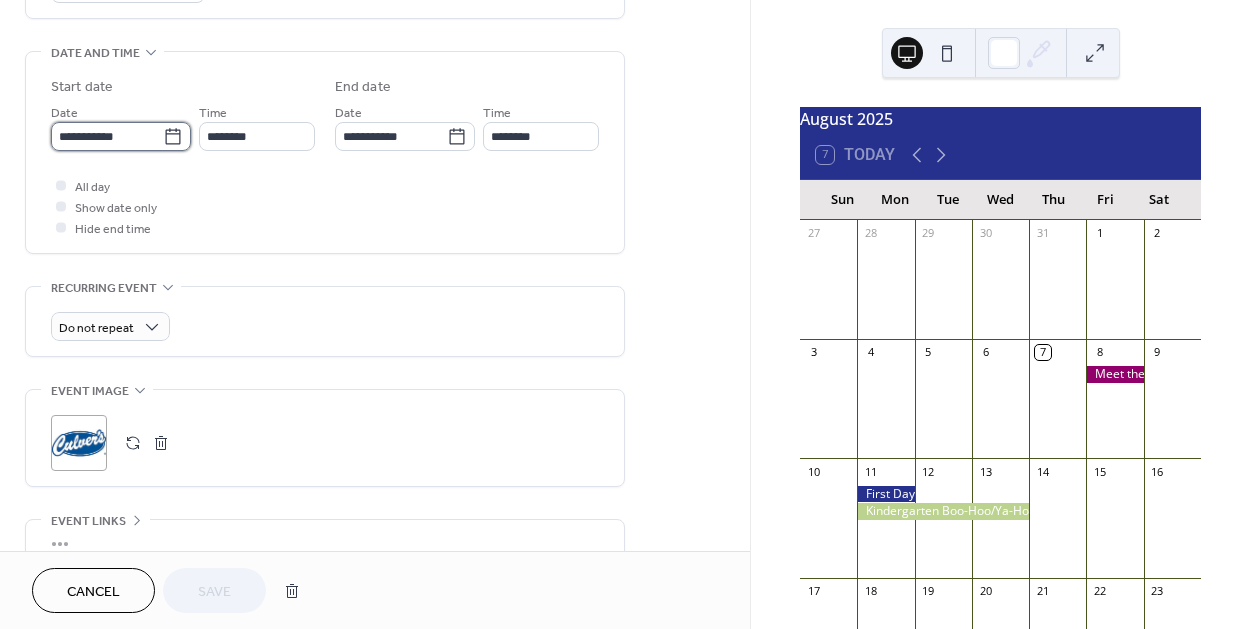 click on "**********" at bounding box center [107, 136] 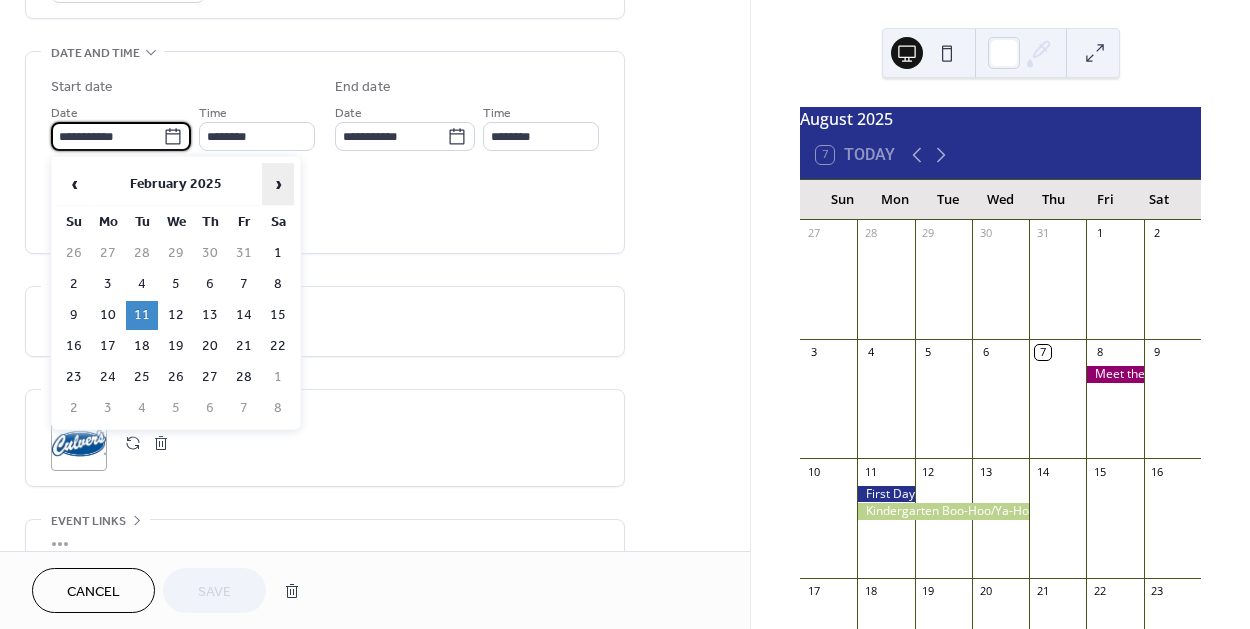 click on "›" at bounding box center [278, 184] 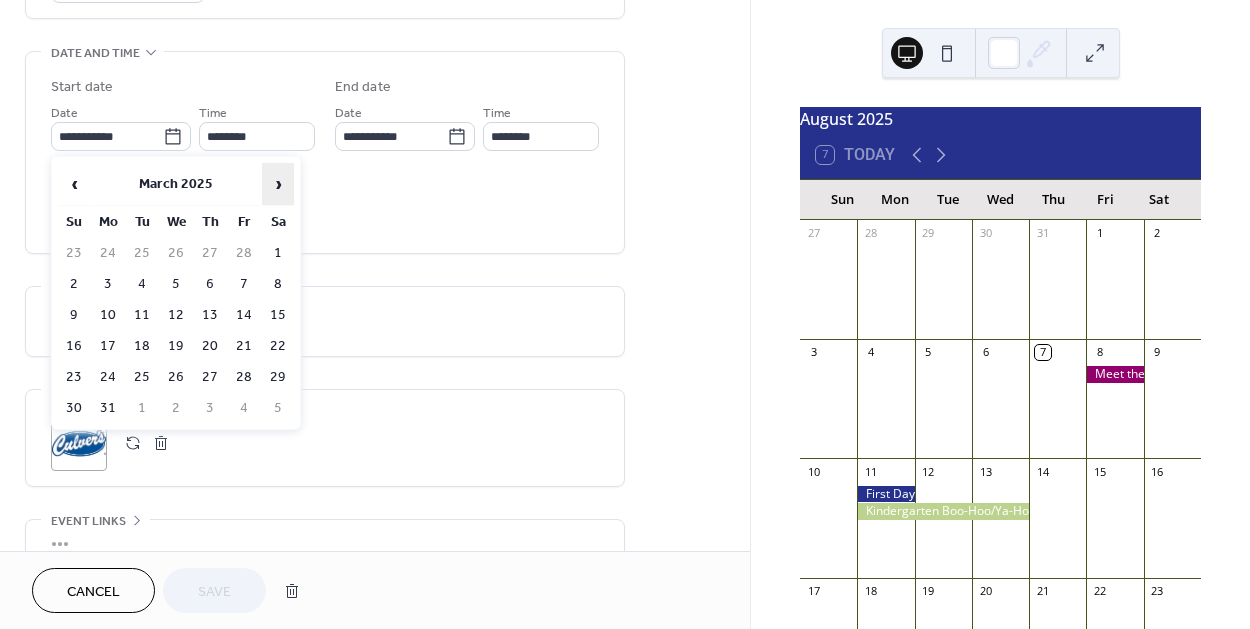 click on "›" at bounding box center (278, 184) 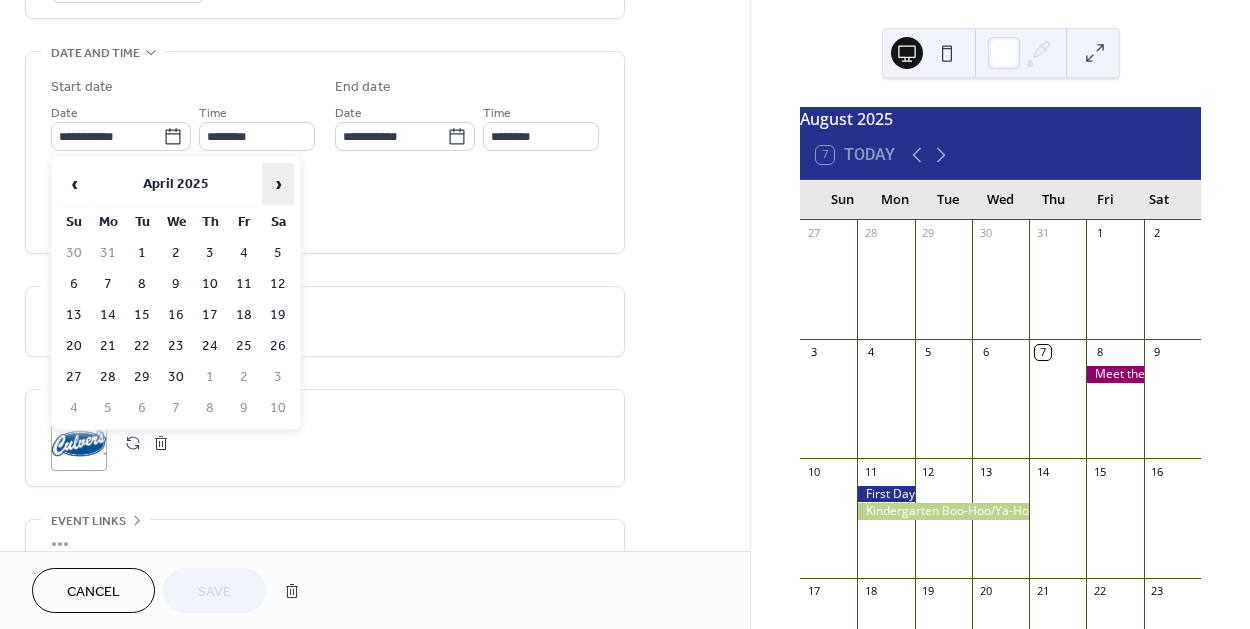 click on "›" at bounding box center (278, 184) 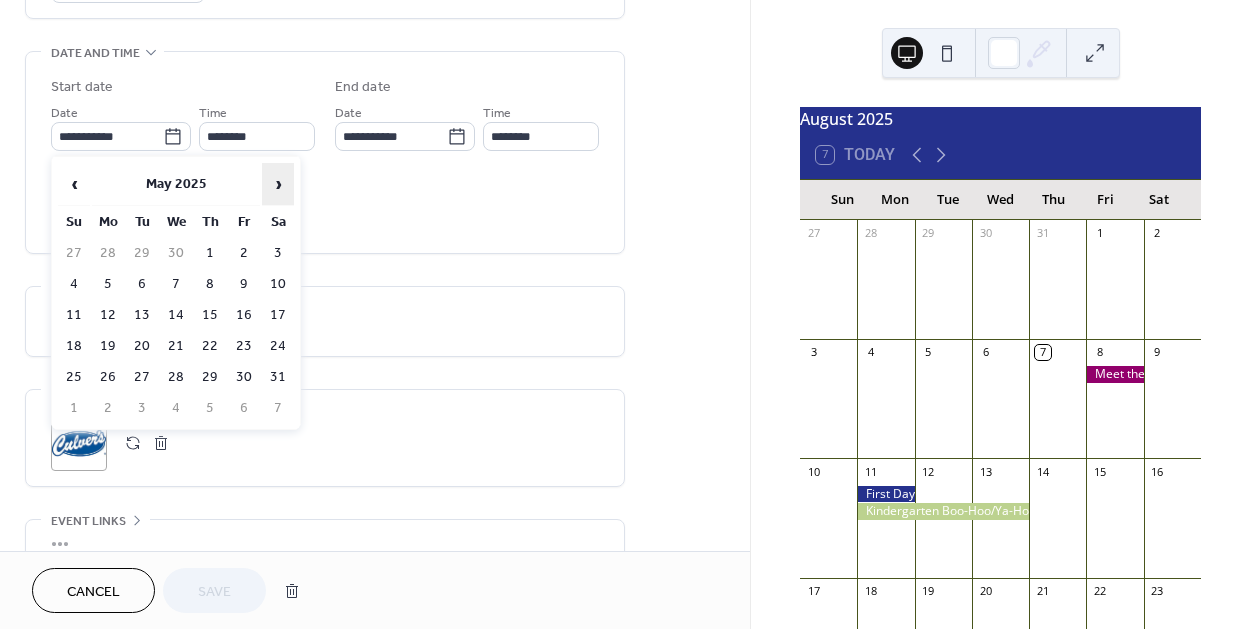 click on "›" at bounding box center [278, 184] 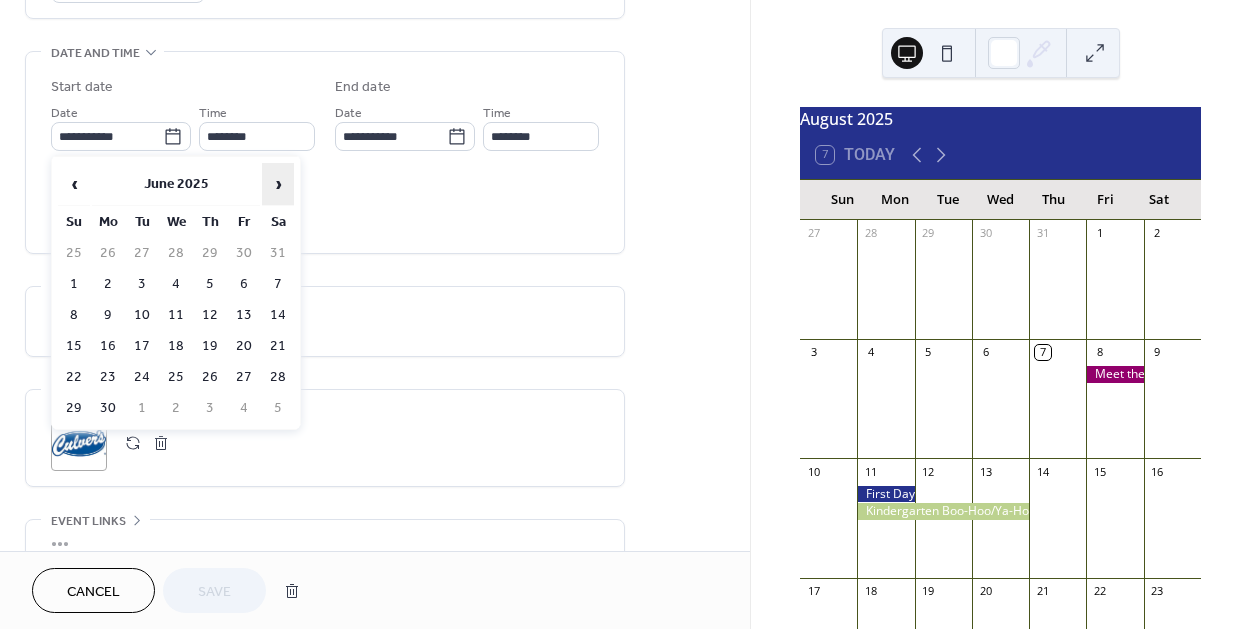 click on "›" at bounding box center (278, 184) 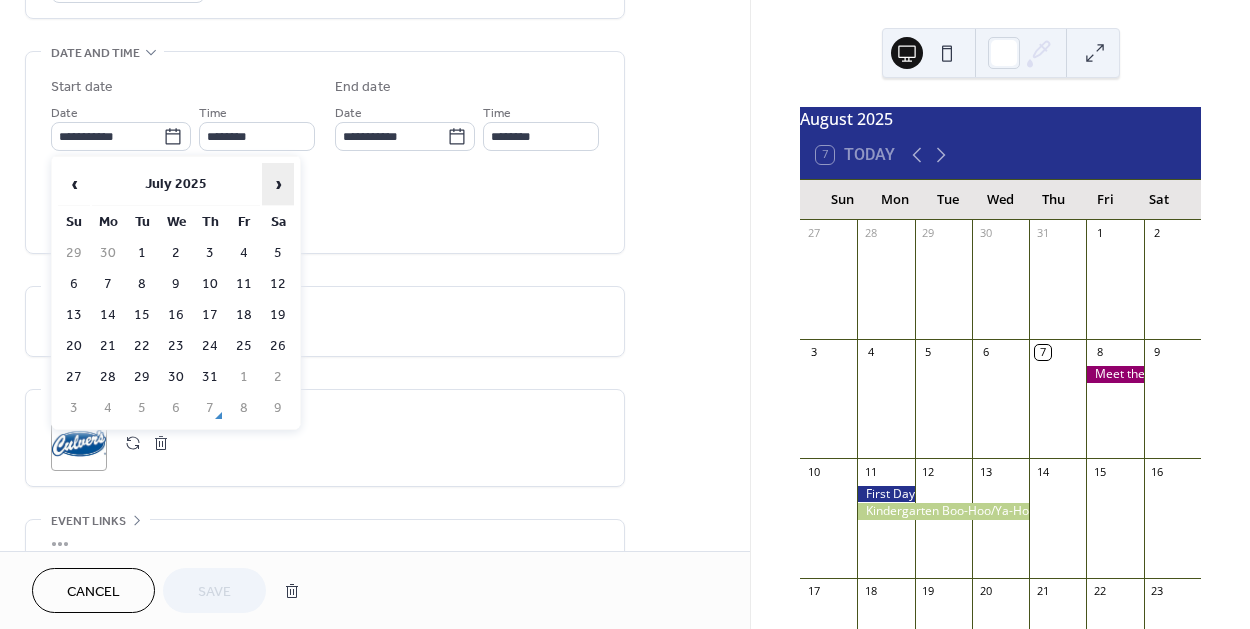 drag, startPoint x: 282, startPoint y: 196, endPoint x: 281, endPoint y: 178, distance: 18.027756 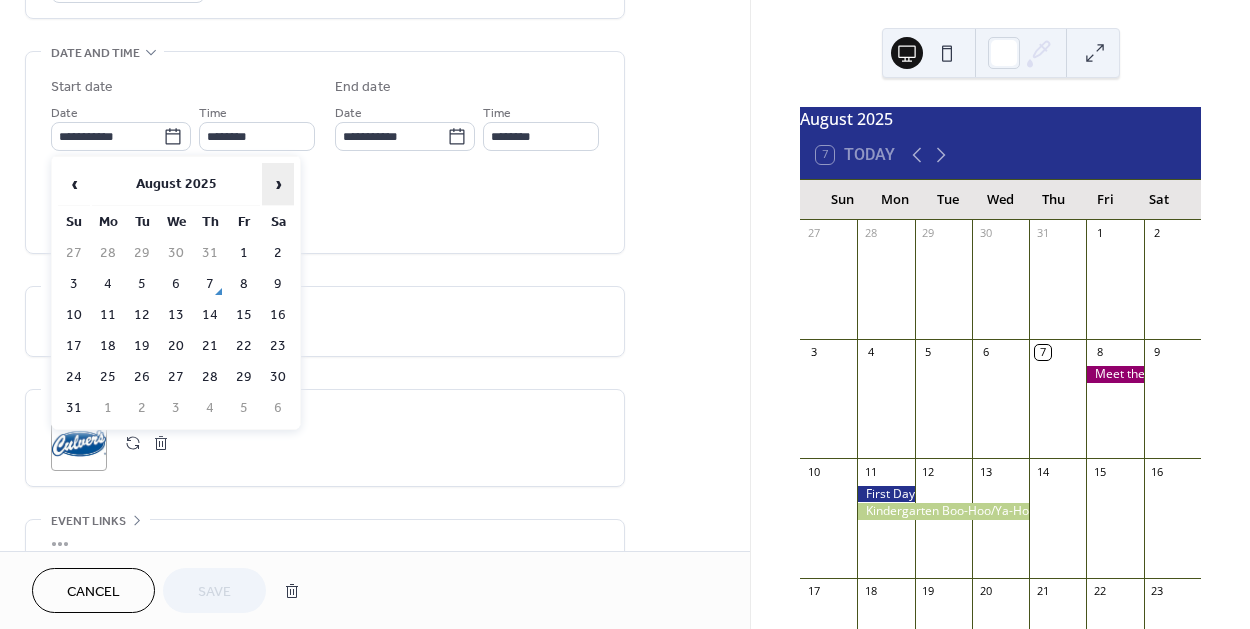 click on "›" at bounding box center [278, 184] 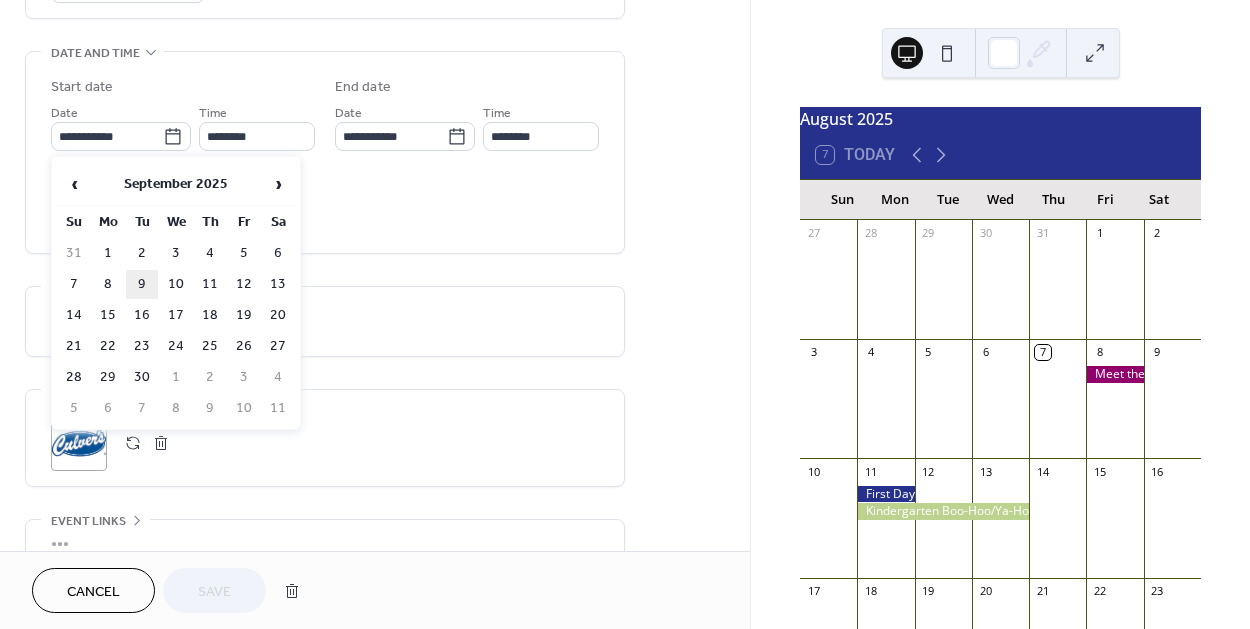 click on "9" at bounding box center [142, 284] 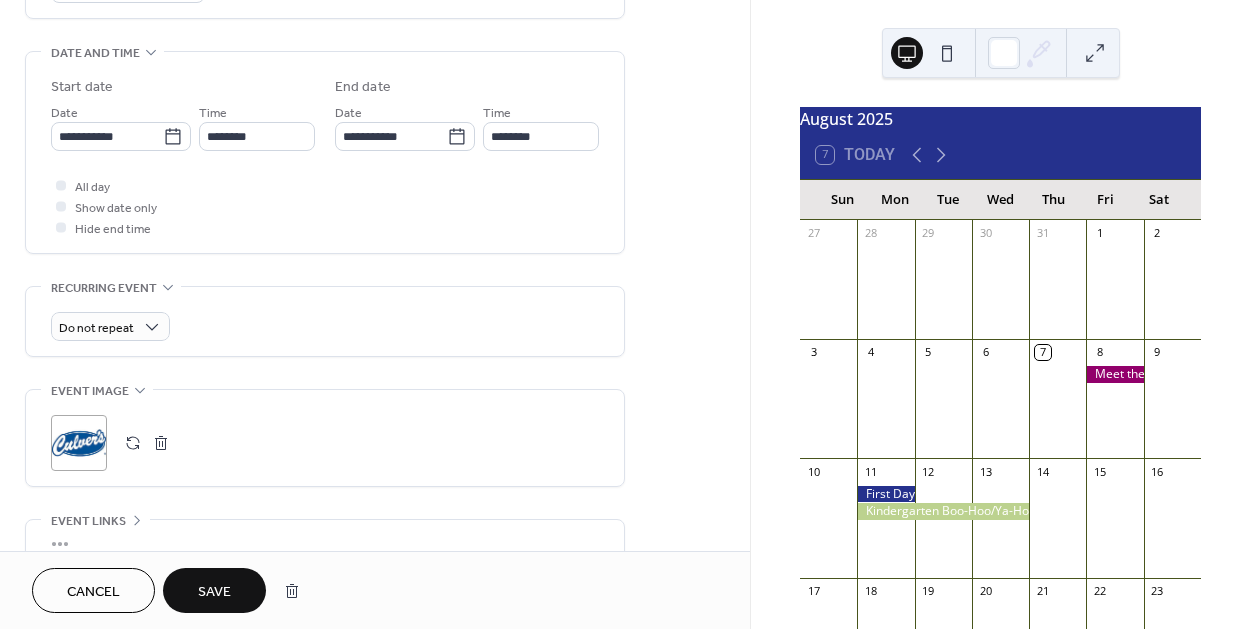 click on "Save" at bounding box center [214, 592] 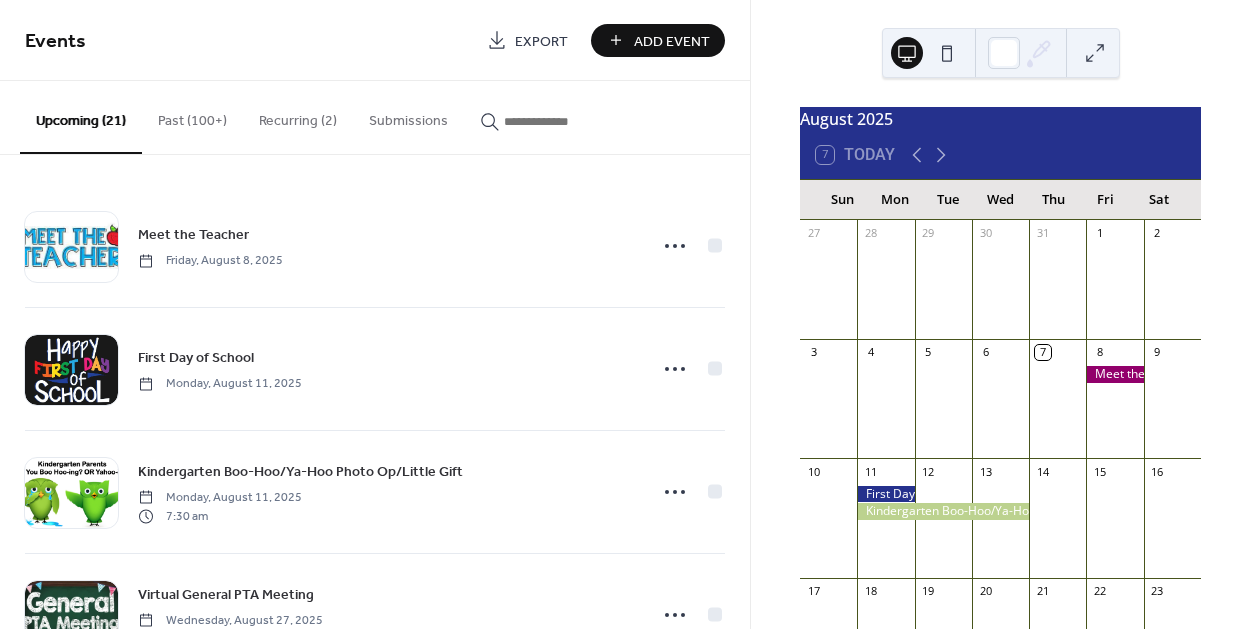 scroll, scrollTop: 367, scrollLeft: 0, axis: vertical 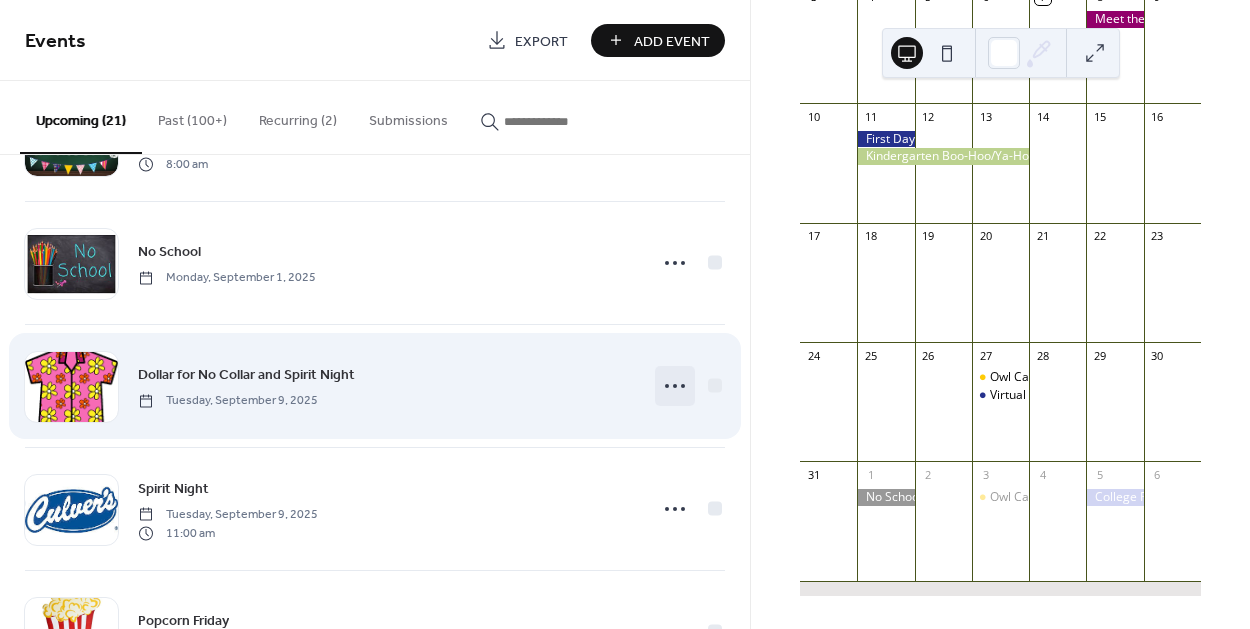 click 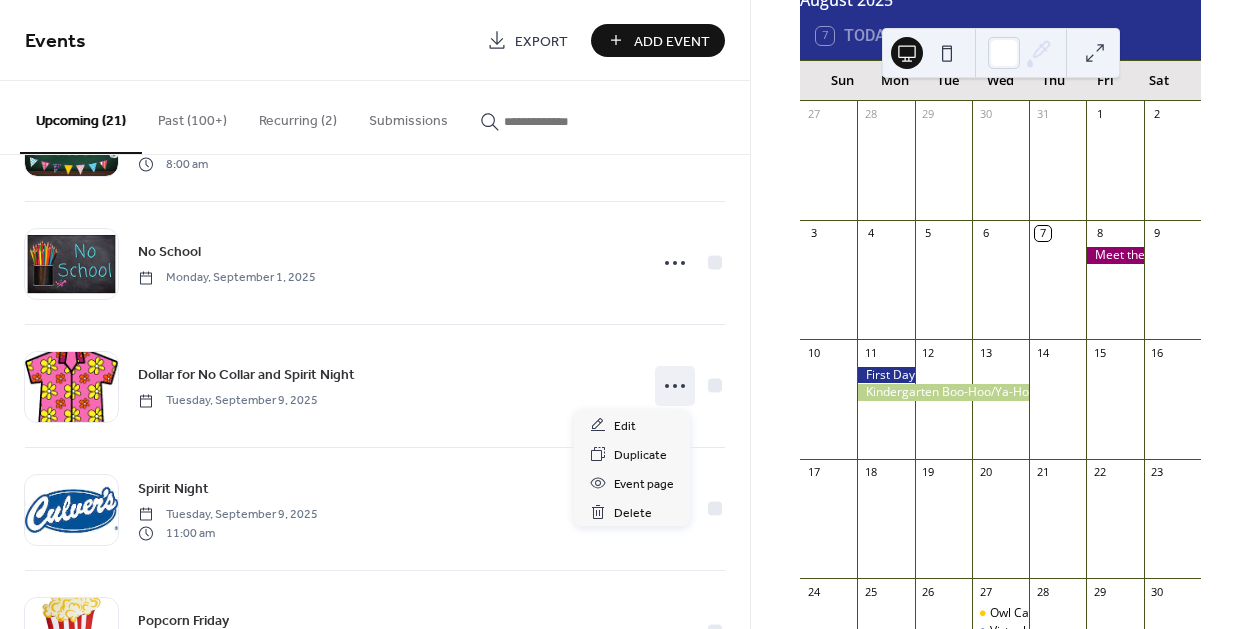 scroll, scrollTop: 0, scrollLeft: 0, axis: both 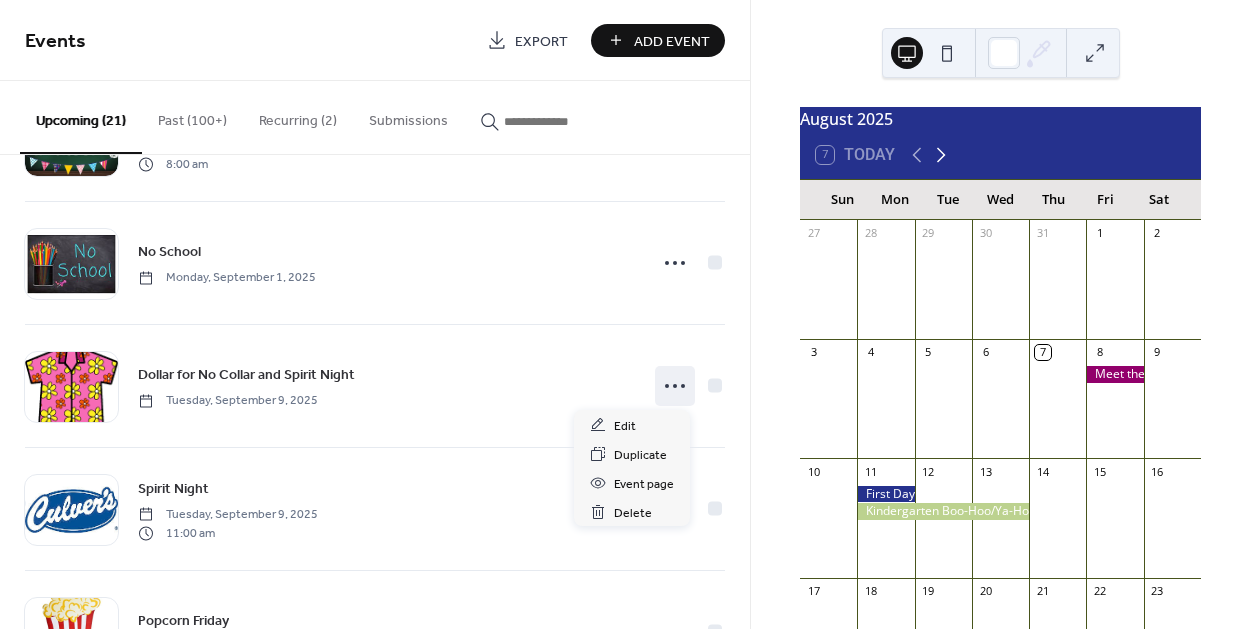 click 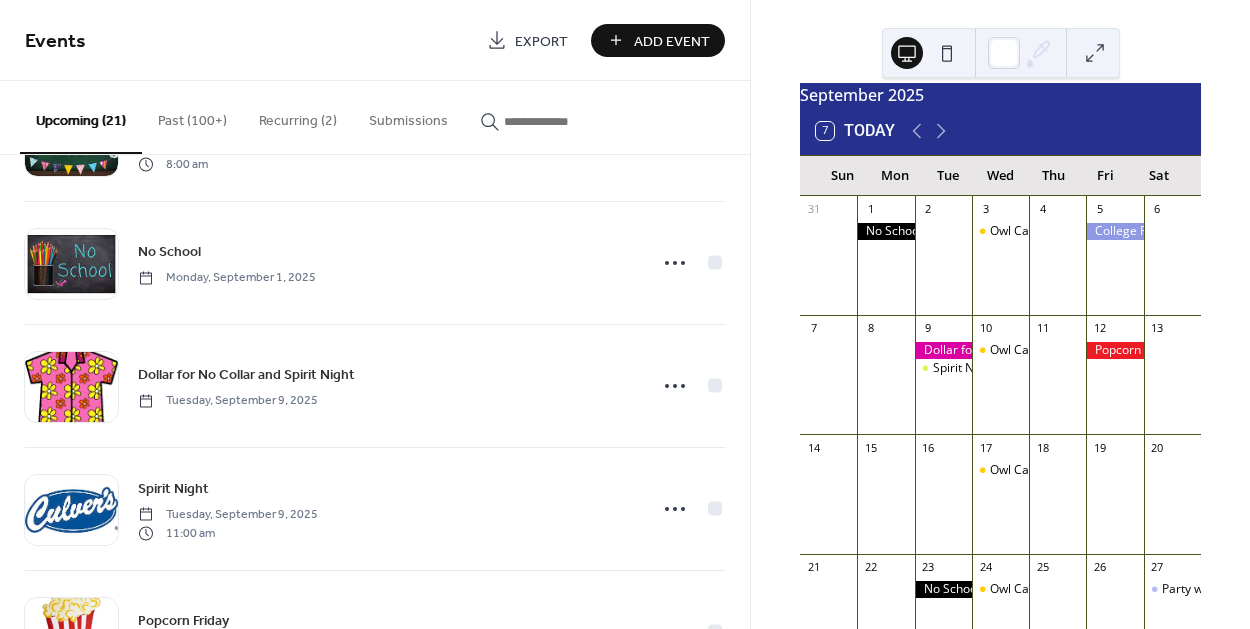 scroll, scrollTop: 0, scrollLeft: 0, axis: both 